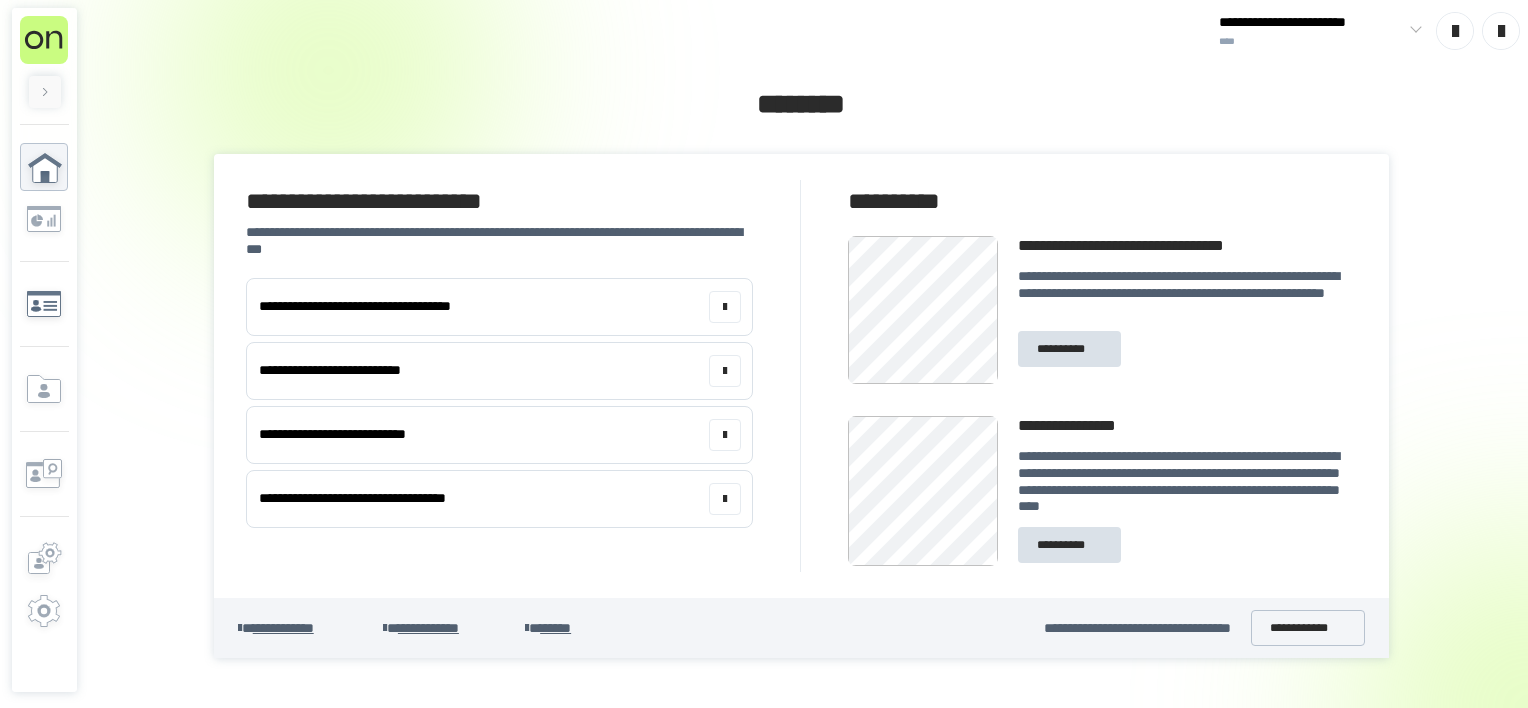 scroll, scrollTop: 0, scrollLeft: 0, axis: both 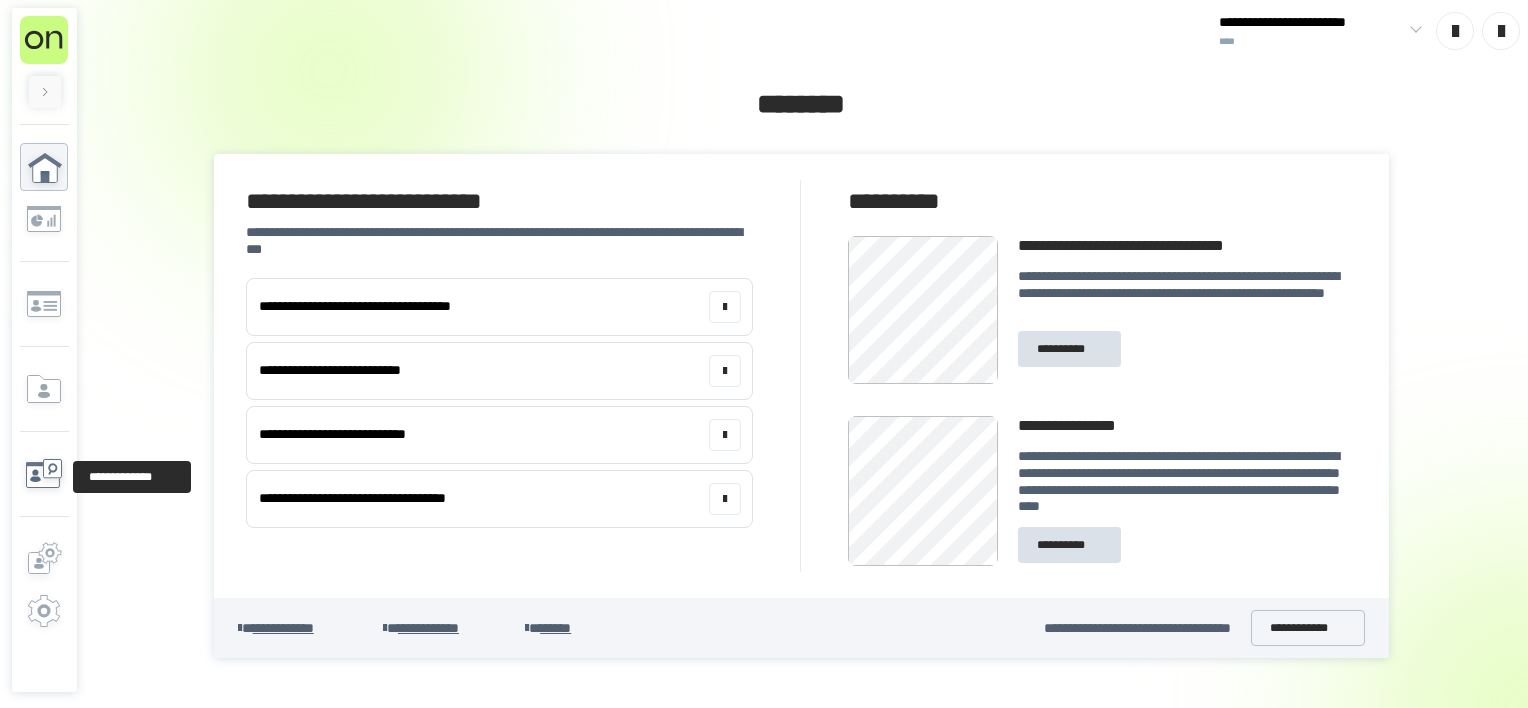 click 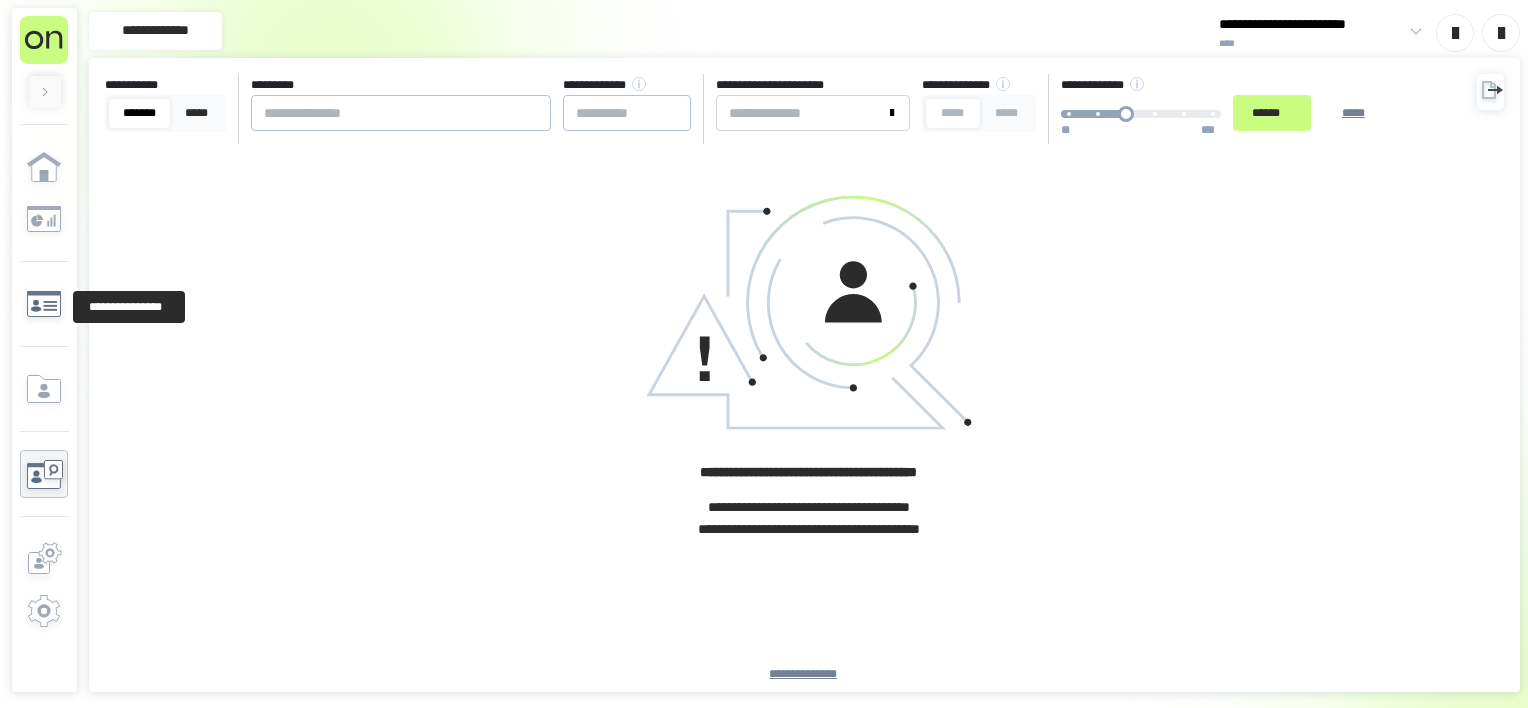 click 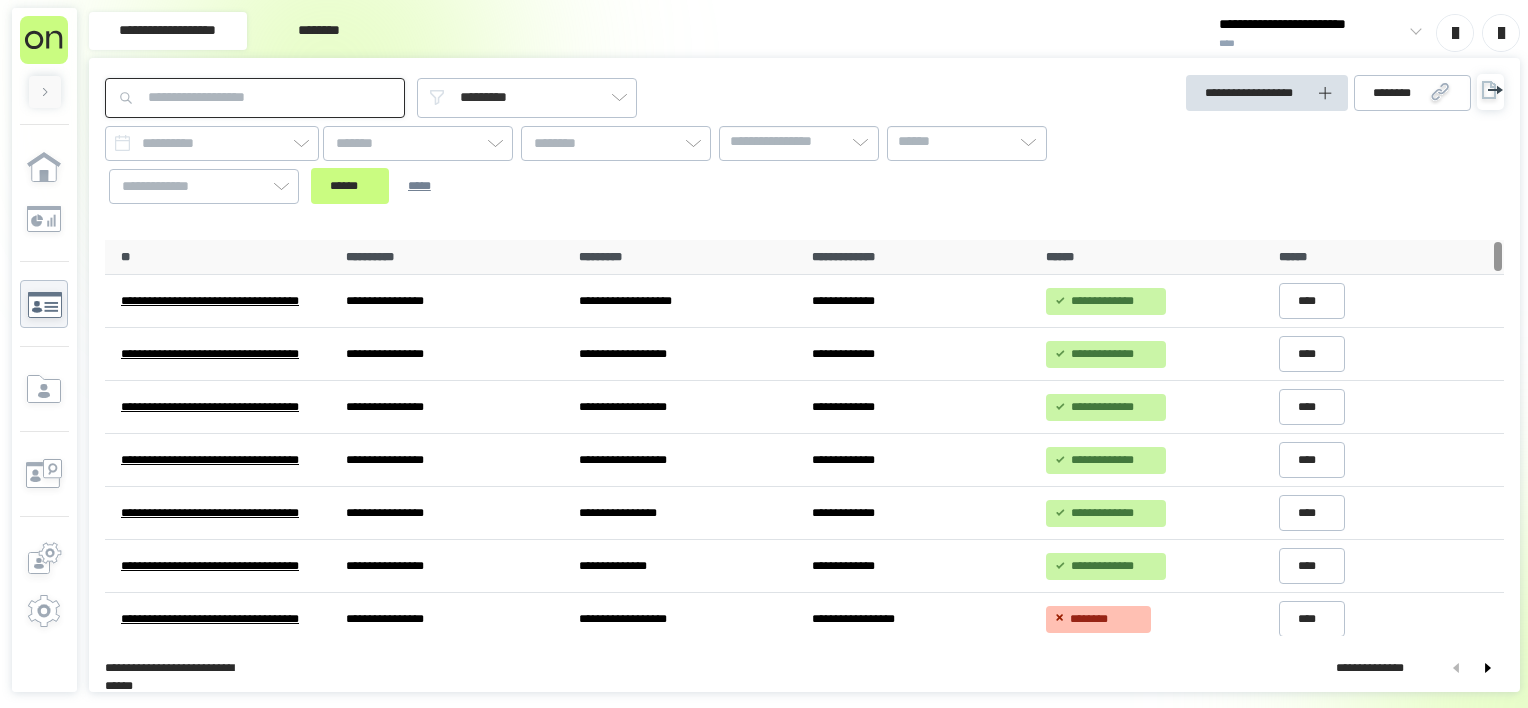 click at bounding box center (255, 98) 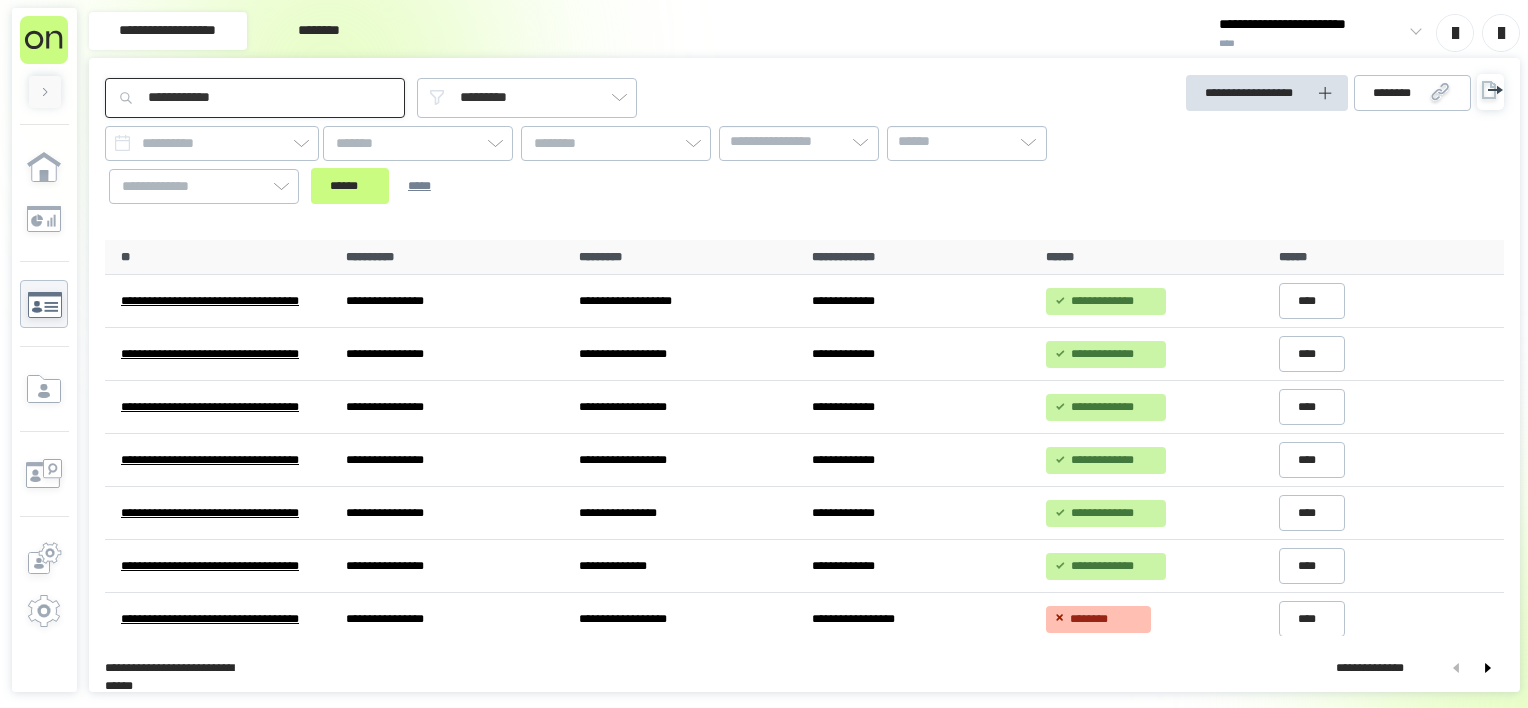 type on "**********" 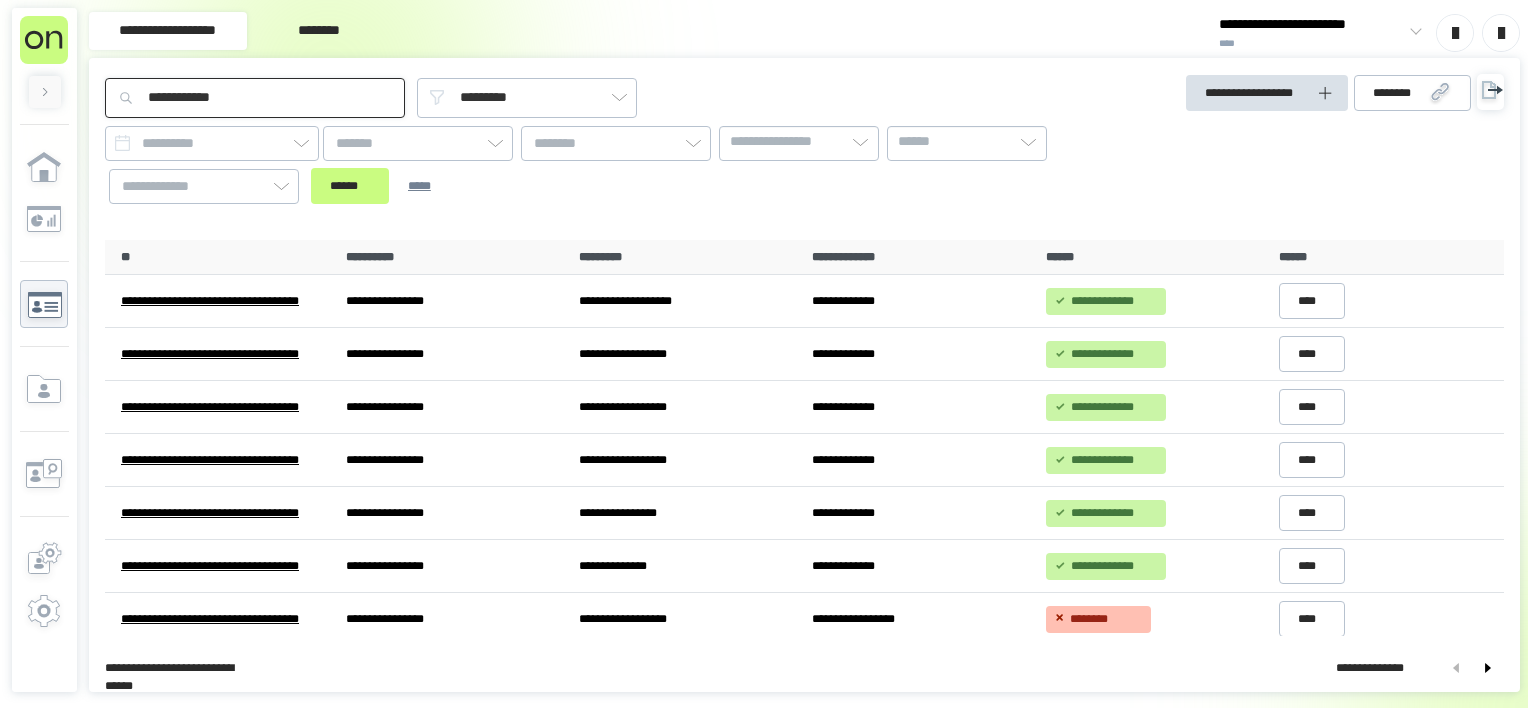 click on "******" at bounding box center [350, 186] 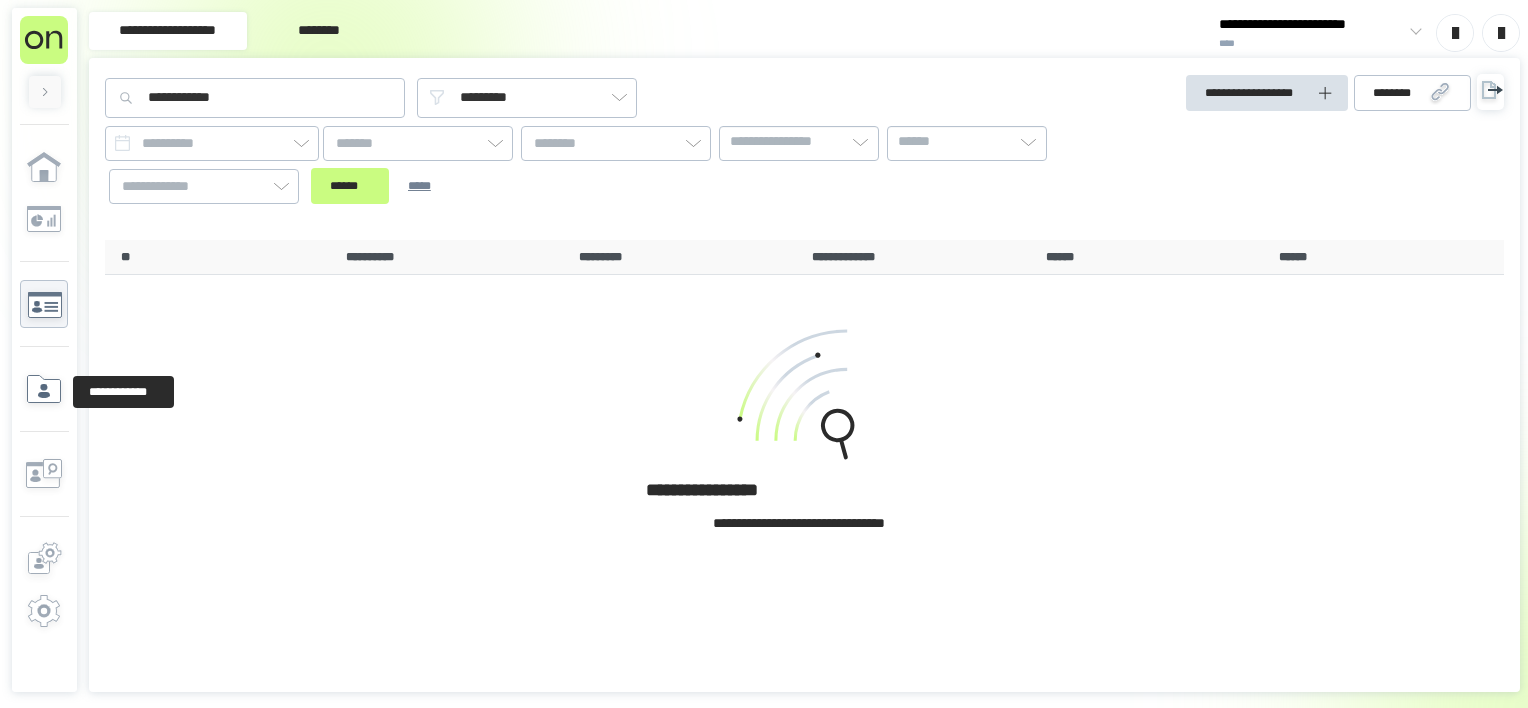 click 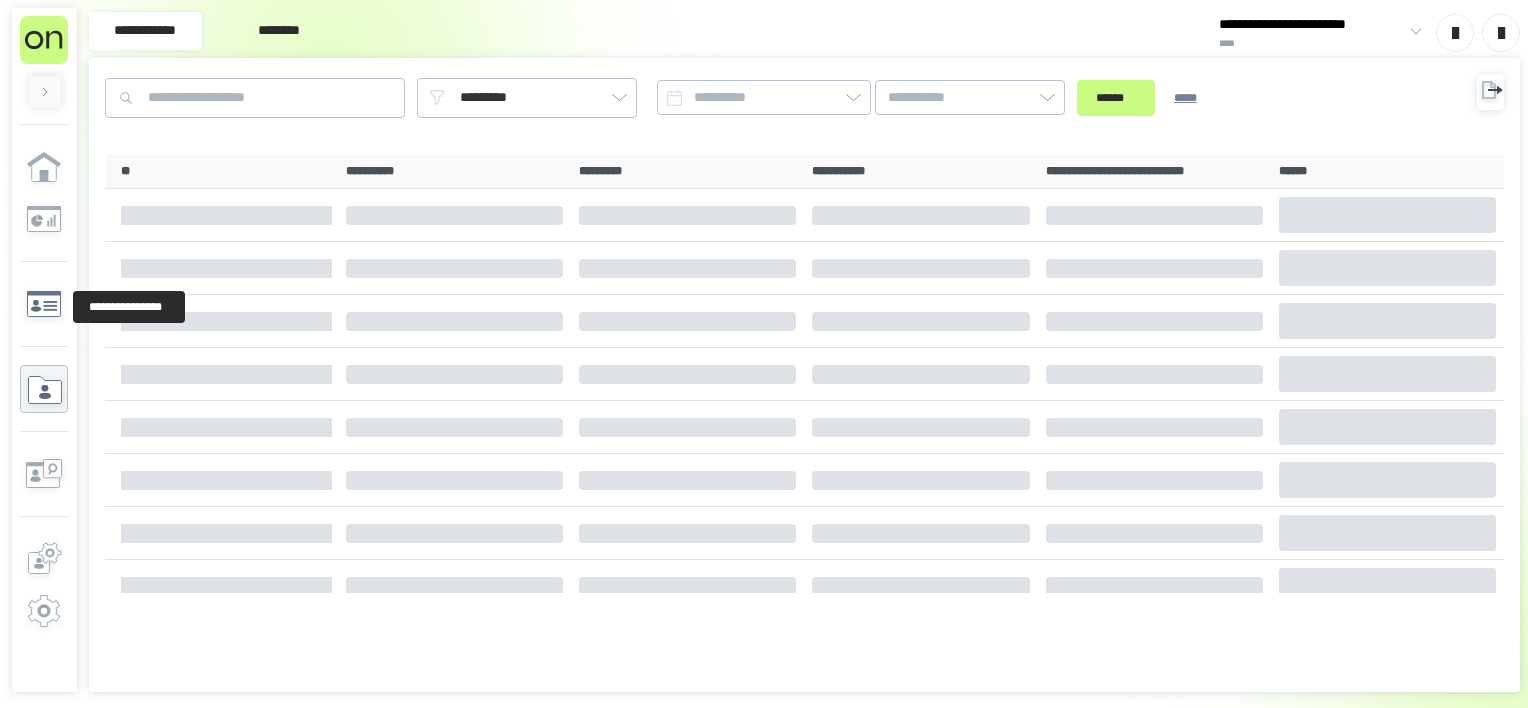click 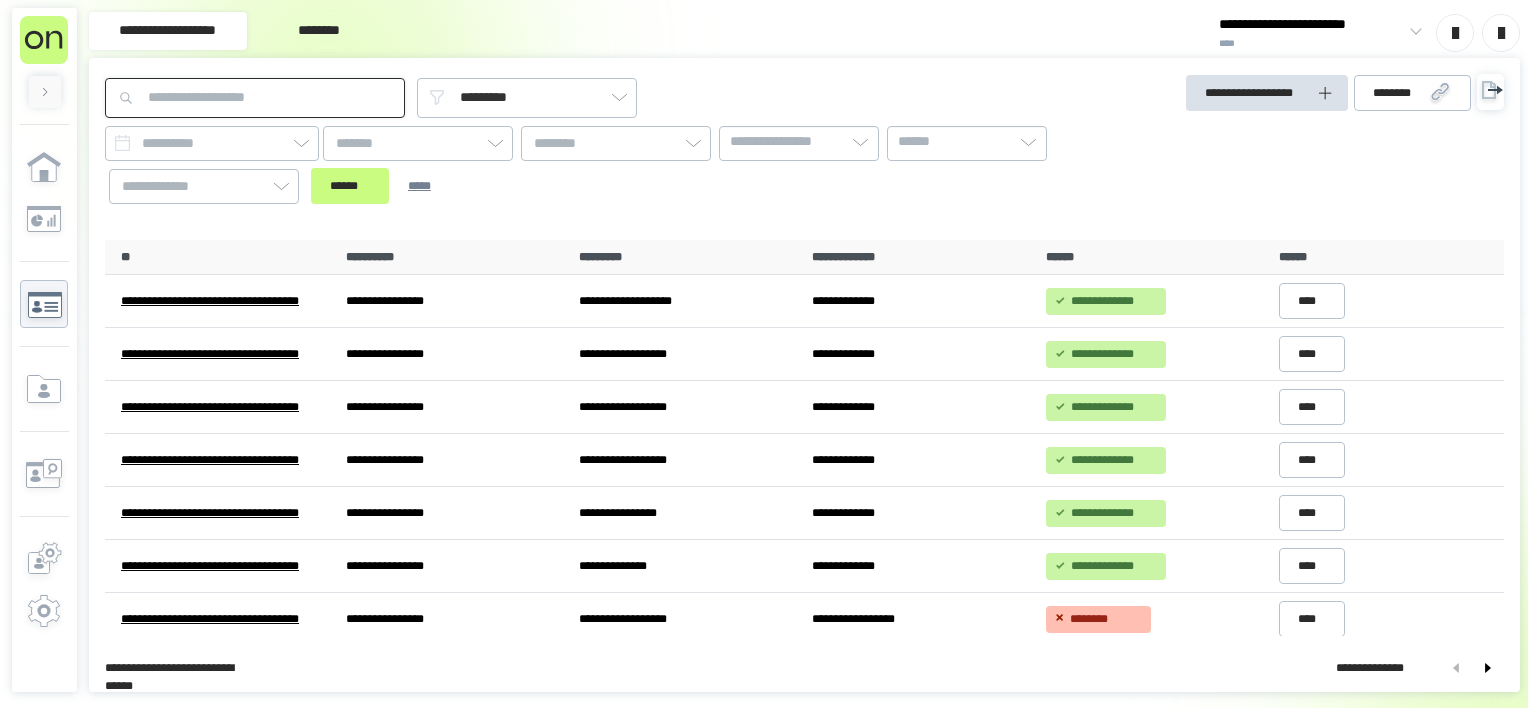 click at bounding box center (255, 98) 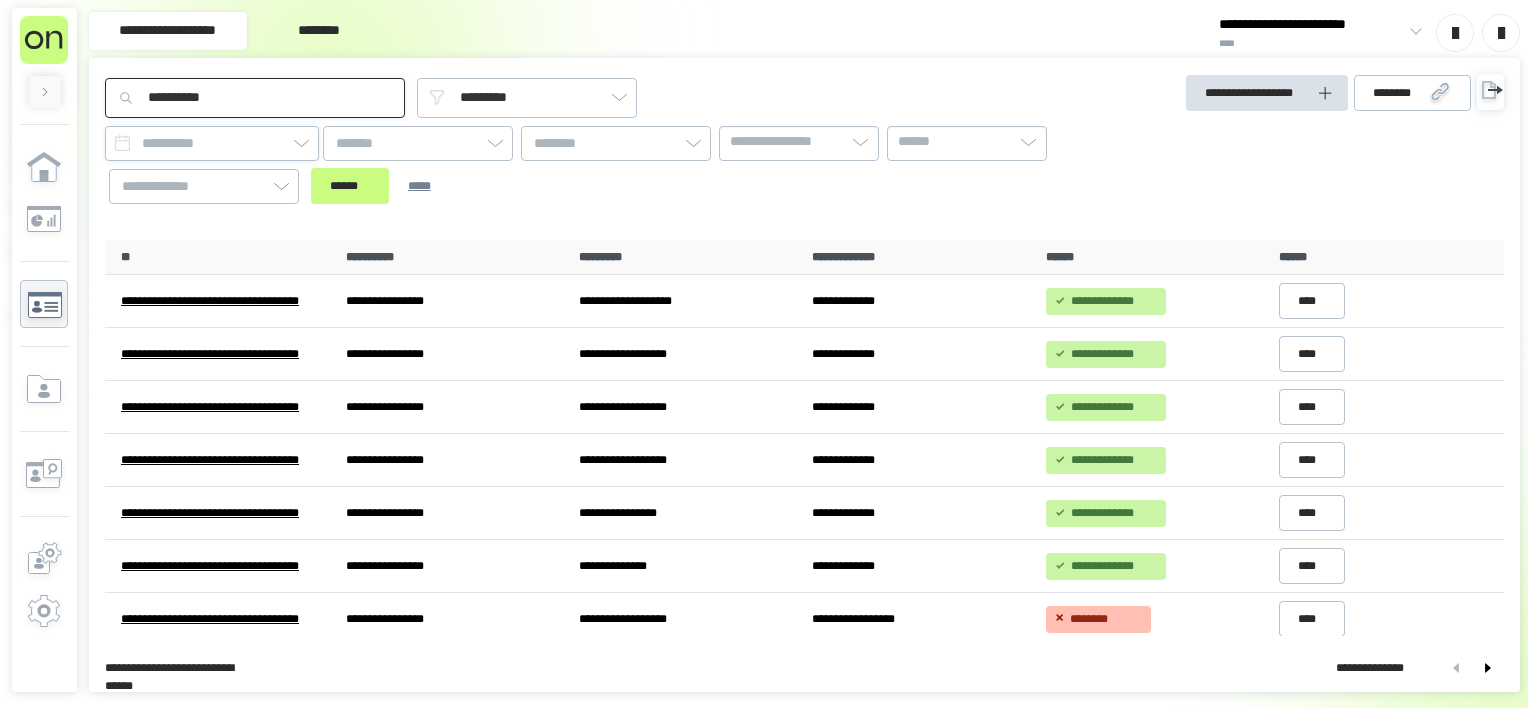 click on "******" at bounding box center [350, 186] 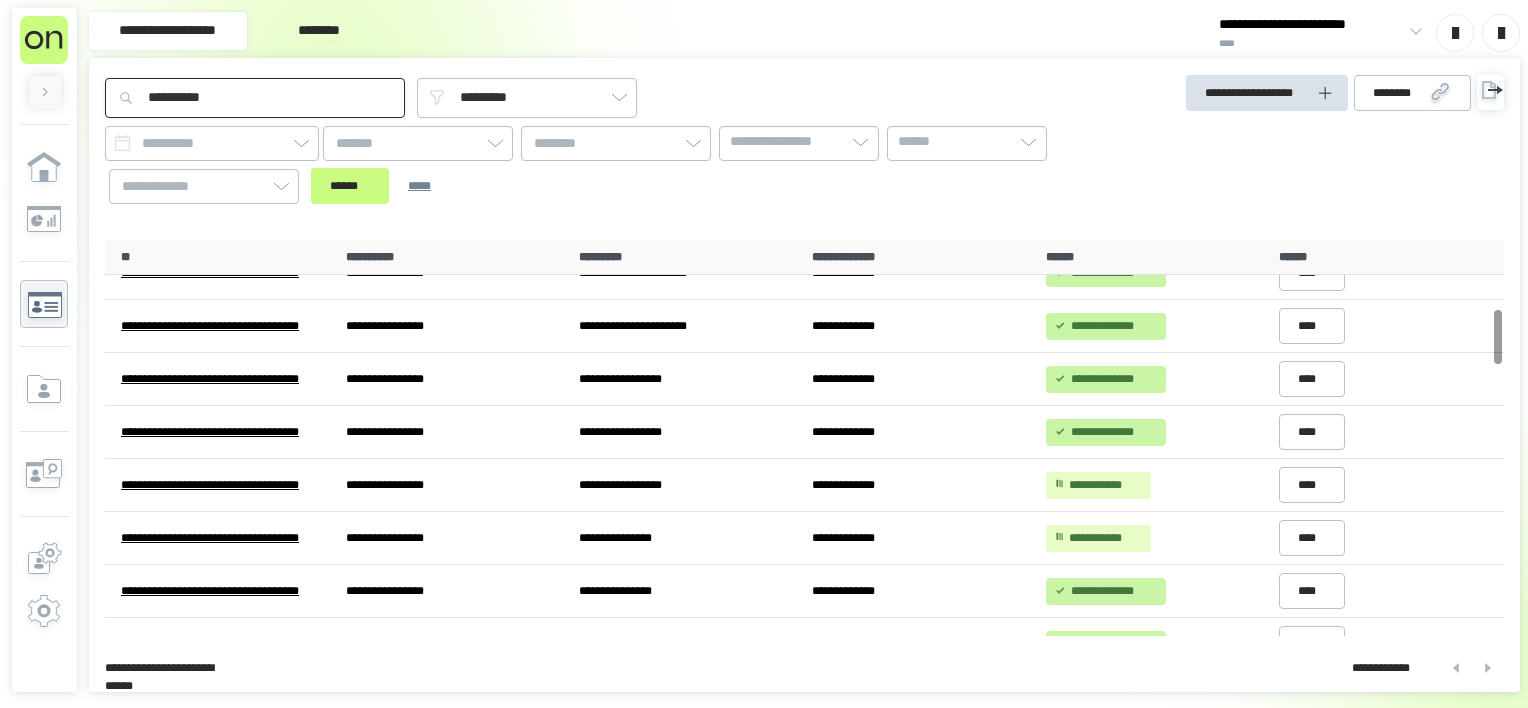 scroll, scrollTop: 500, scrollLeft: 0, axis: vertical 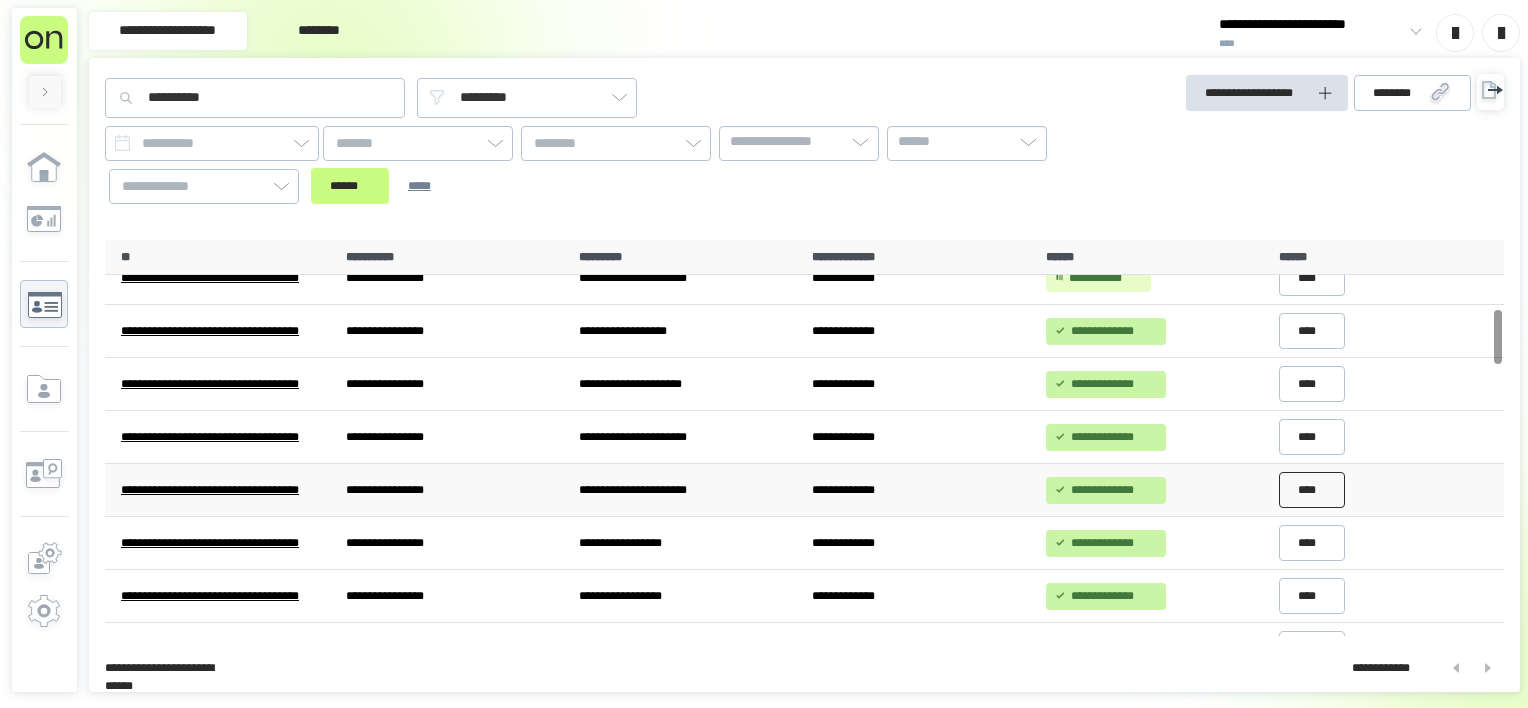 click on "****" at bounding box center (1312, 490) 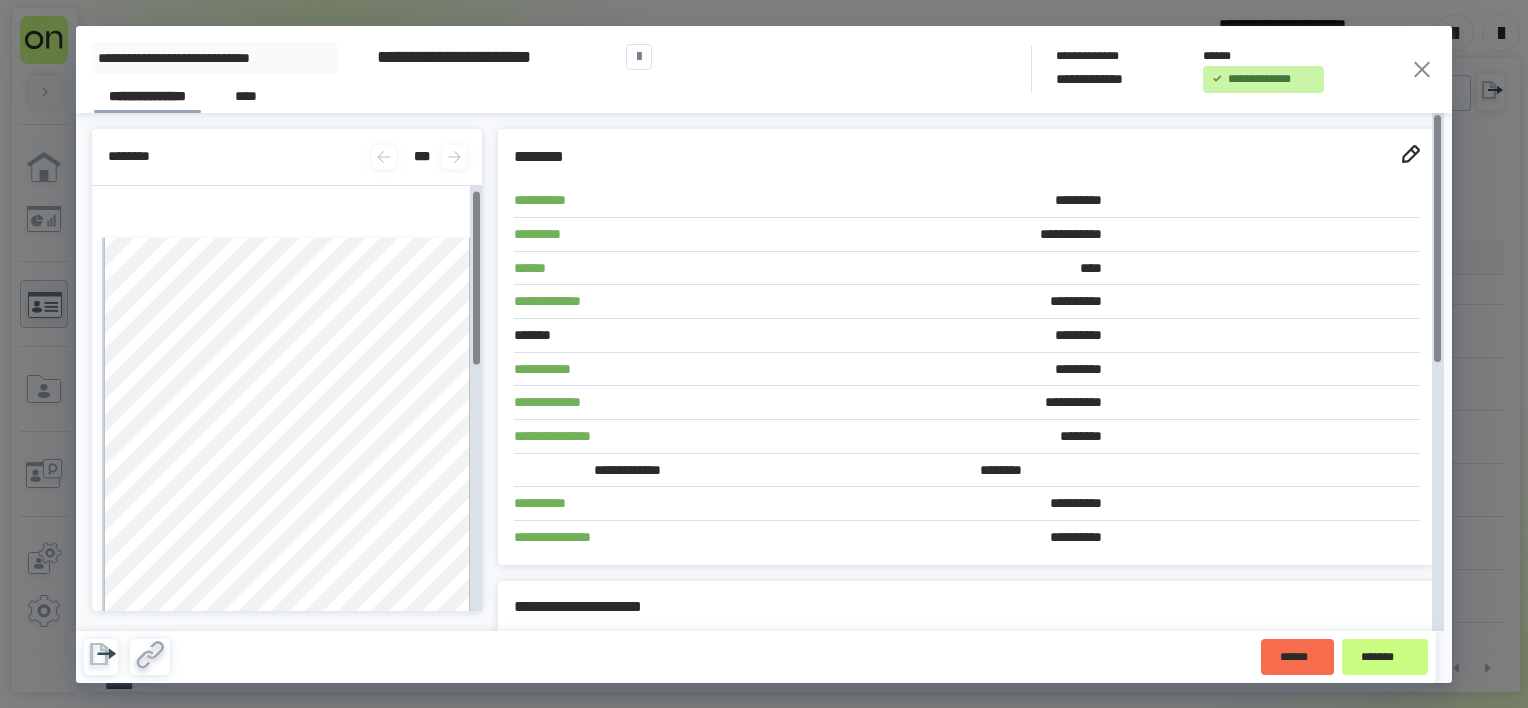 scroll, scrollTop: 600, scrollLeft: 0, axis: vertical 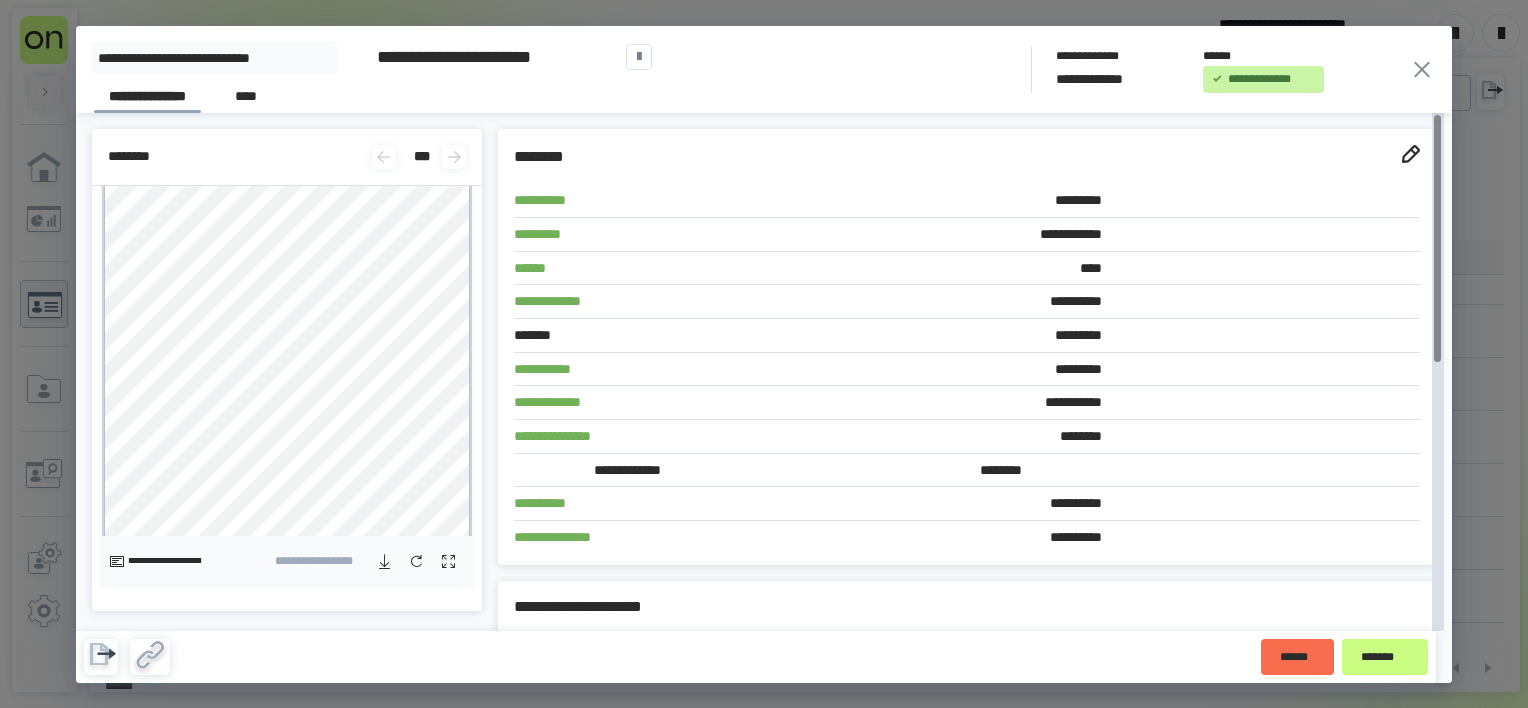 click 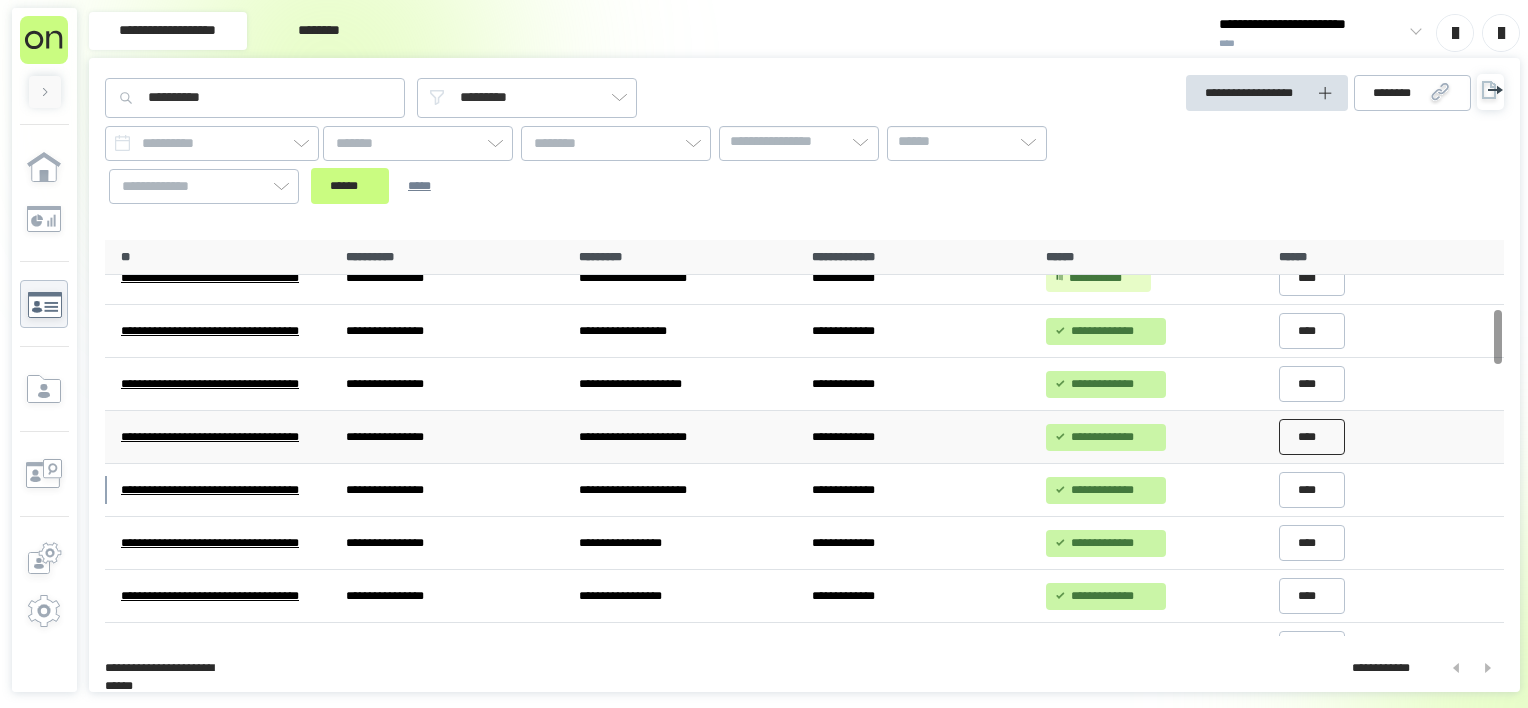 click on "****" at bounding box center [1312, 437] 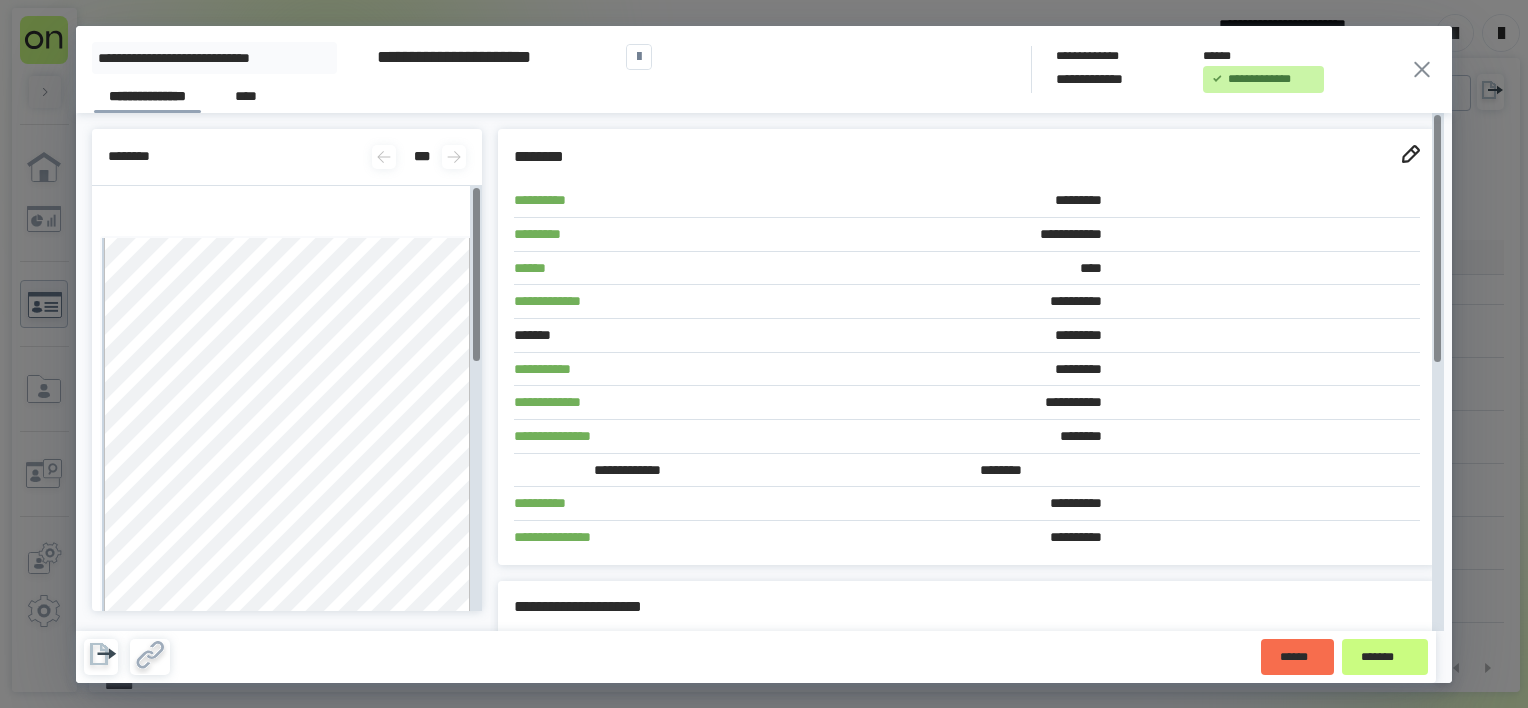 click 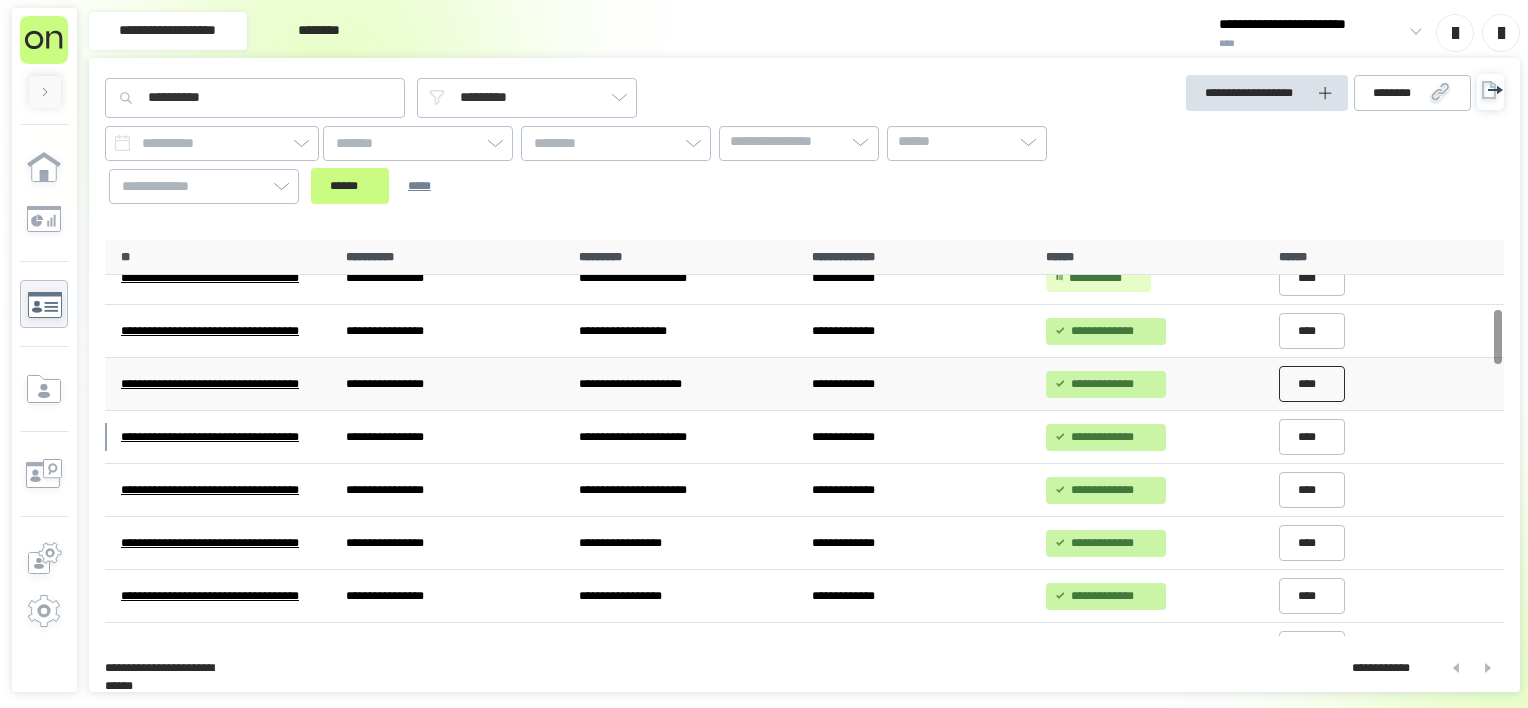 click on "****" at bounding box center [1312, 384] 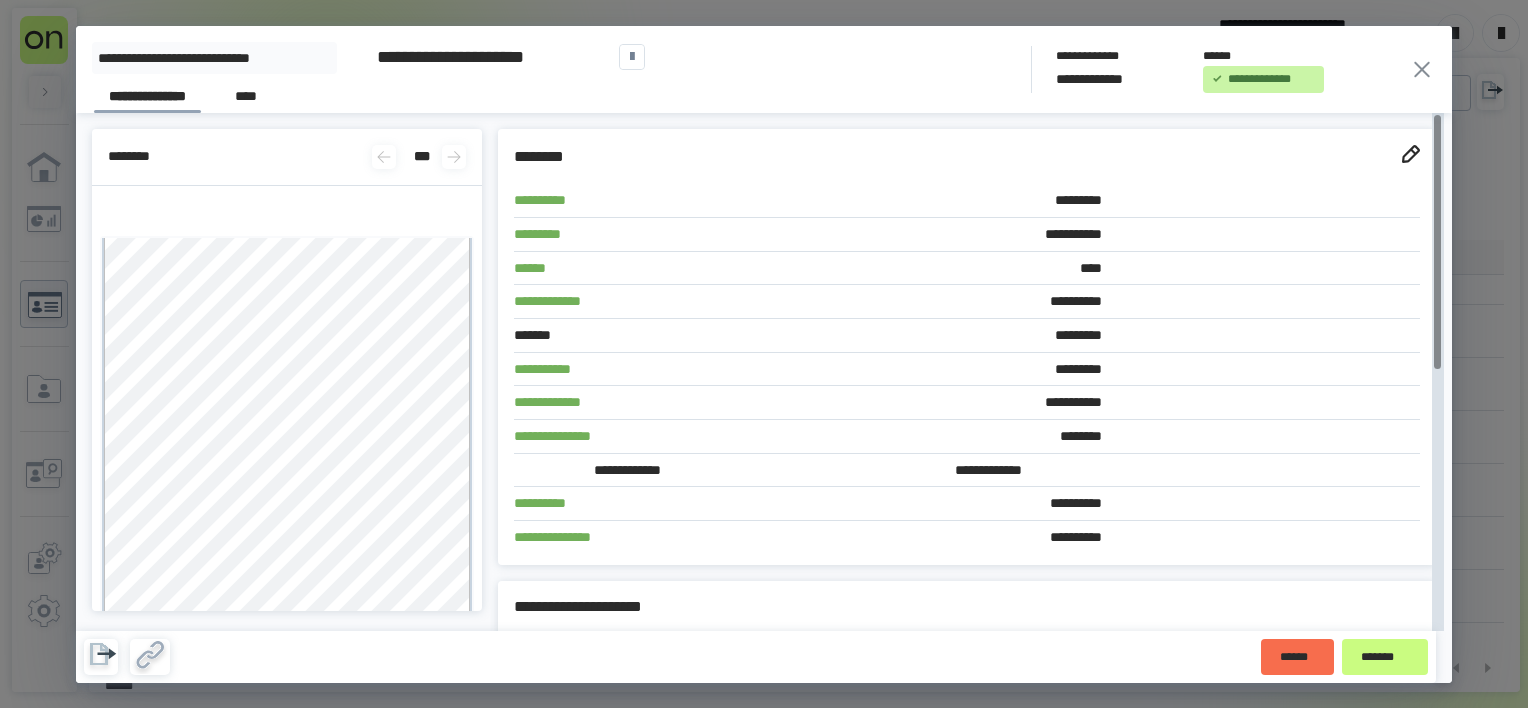 click 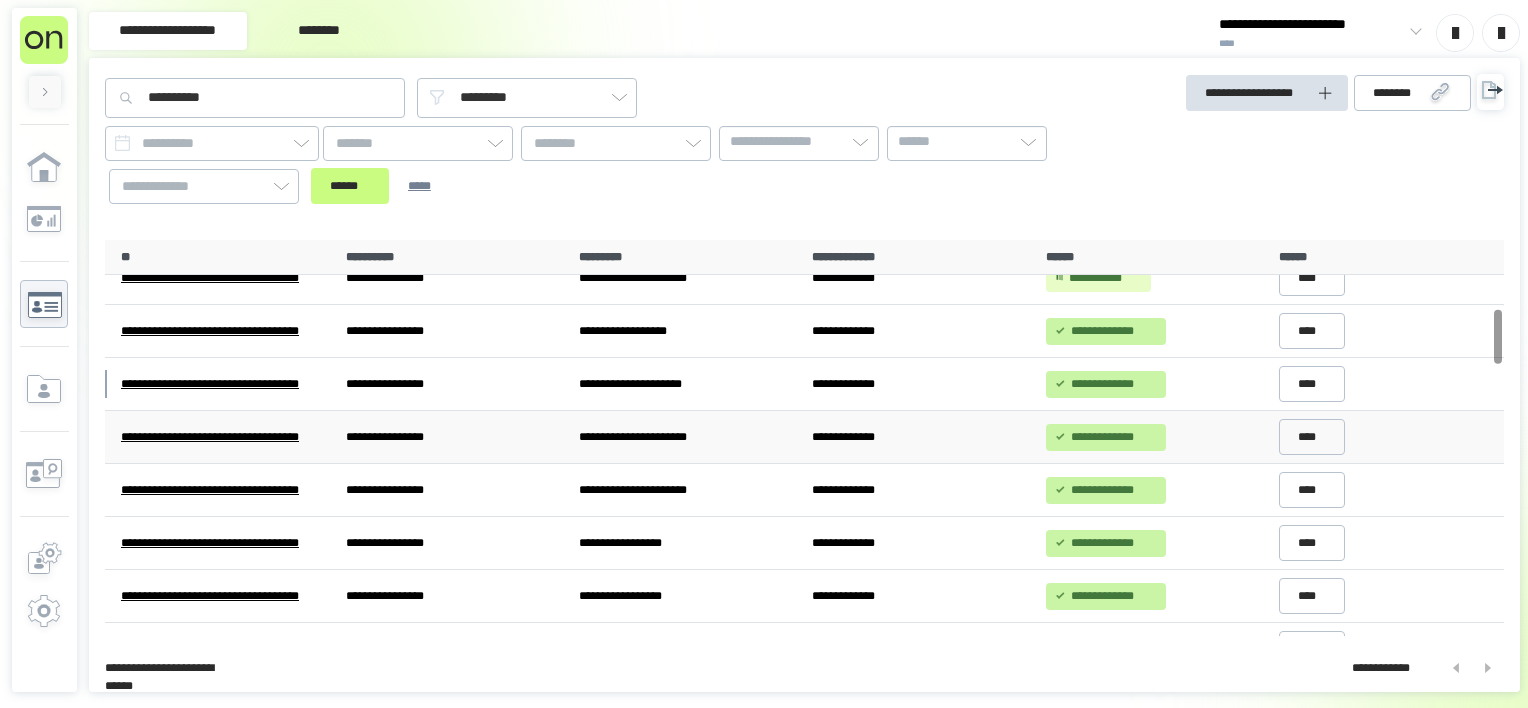 scroll, scrollTop: 300, scrollLeft: 0, axis: vertical 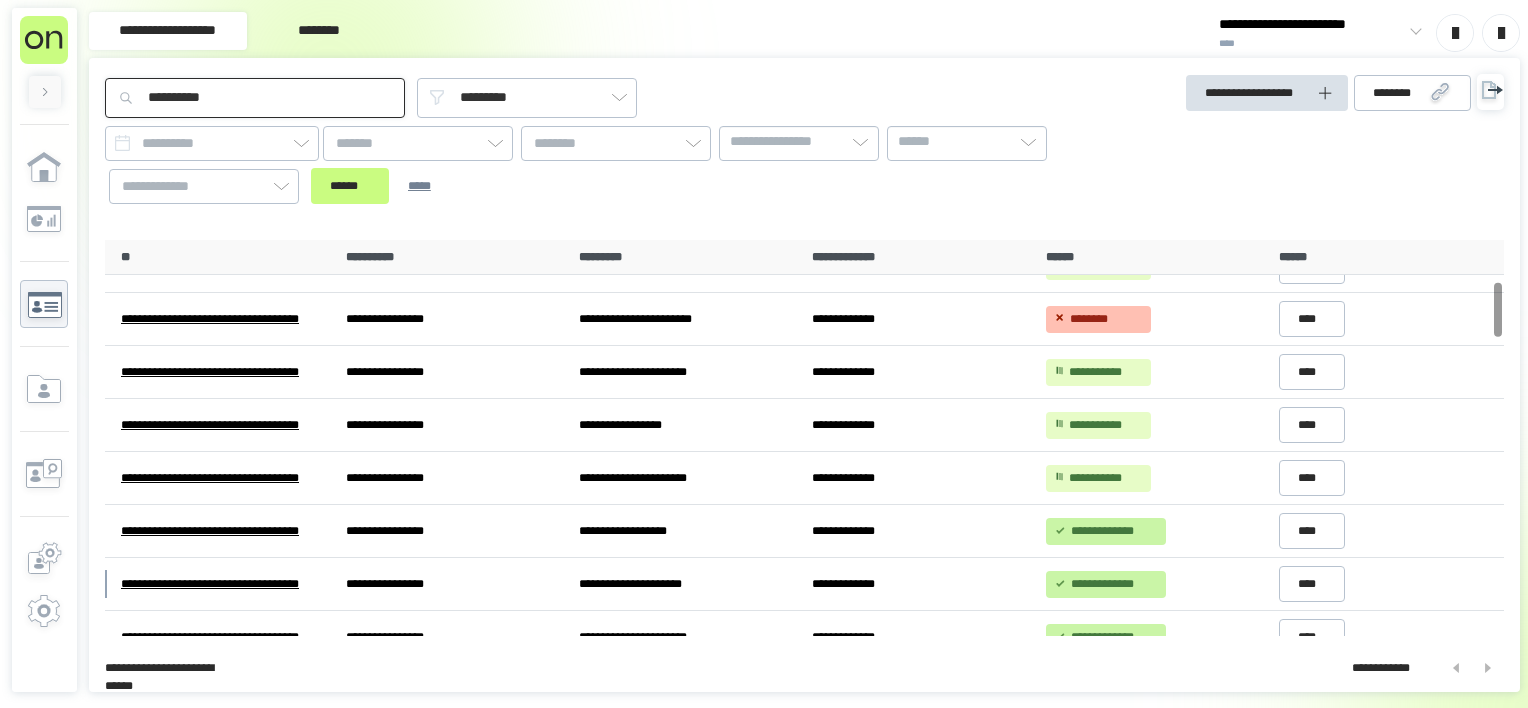 drag, startPoint x: 304, startPoint y: 95, endPoint x: 0, endPoint y: 88, distance: 304.08057 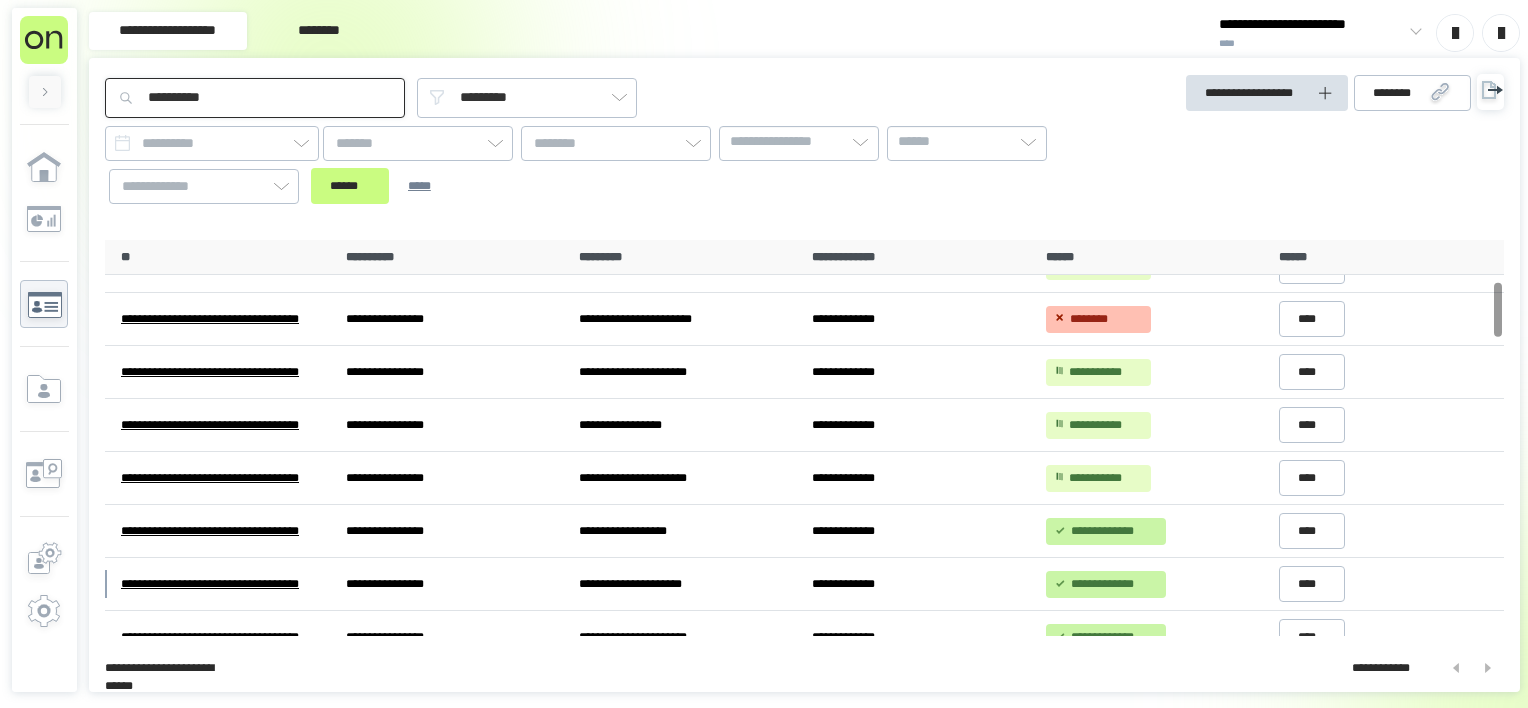 click on "**********" at bounding box center [764, 354] 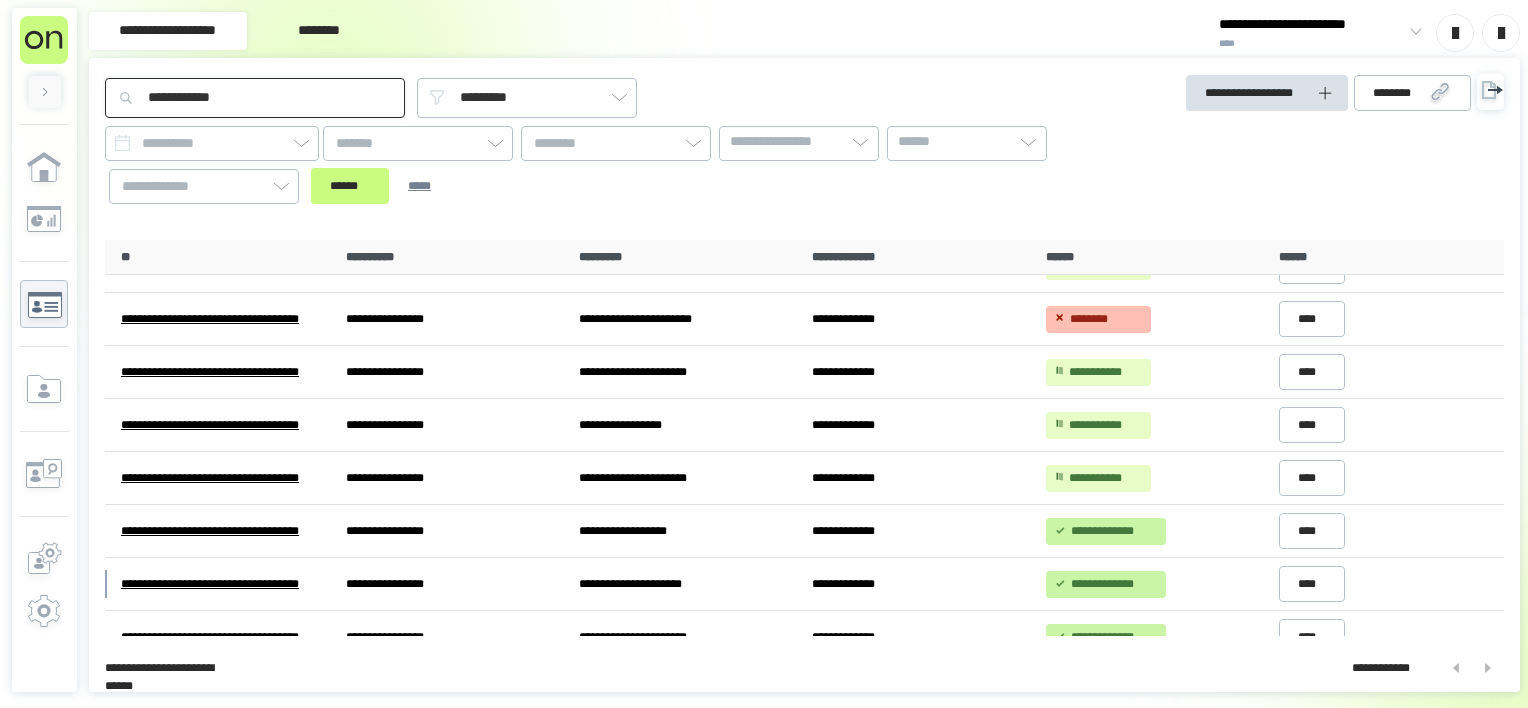 type on "**********" 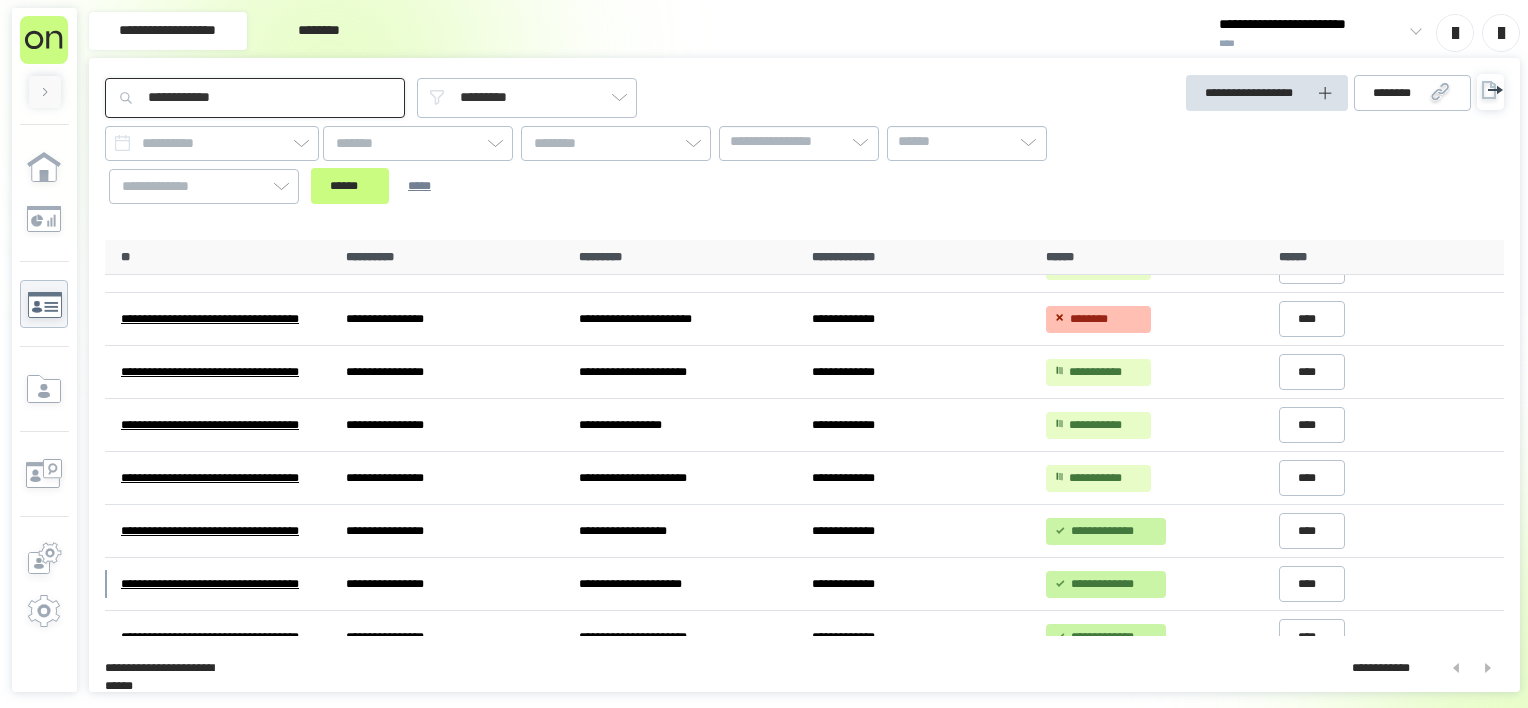 click on "******" at bounding box center [350, 186] 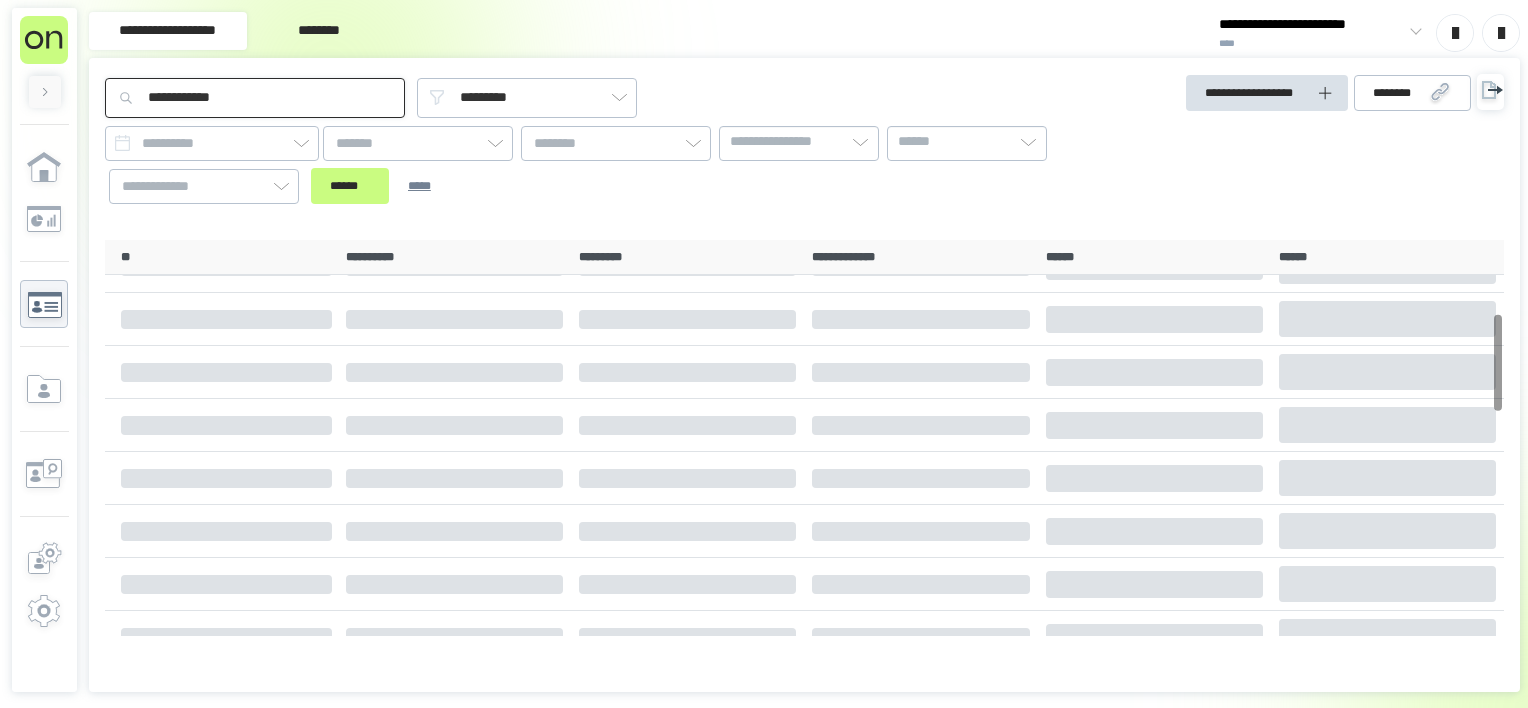 scroll, scrollTop: 0, scrollLeft: 0, axis: both 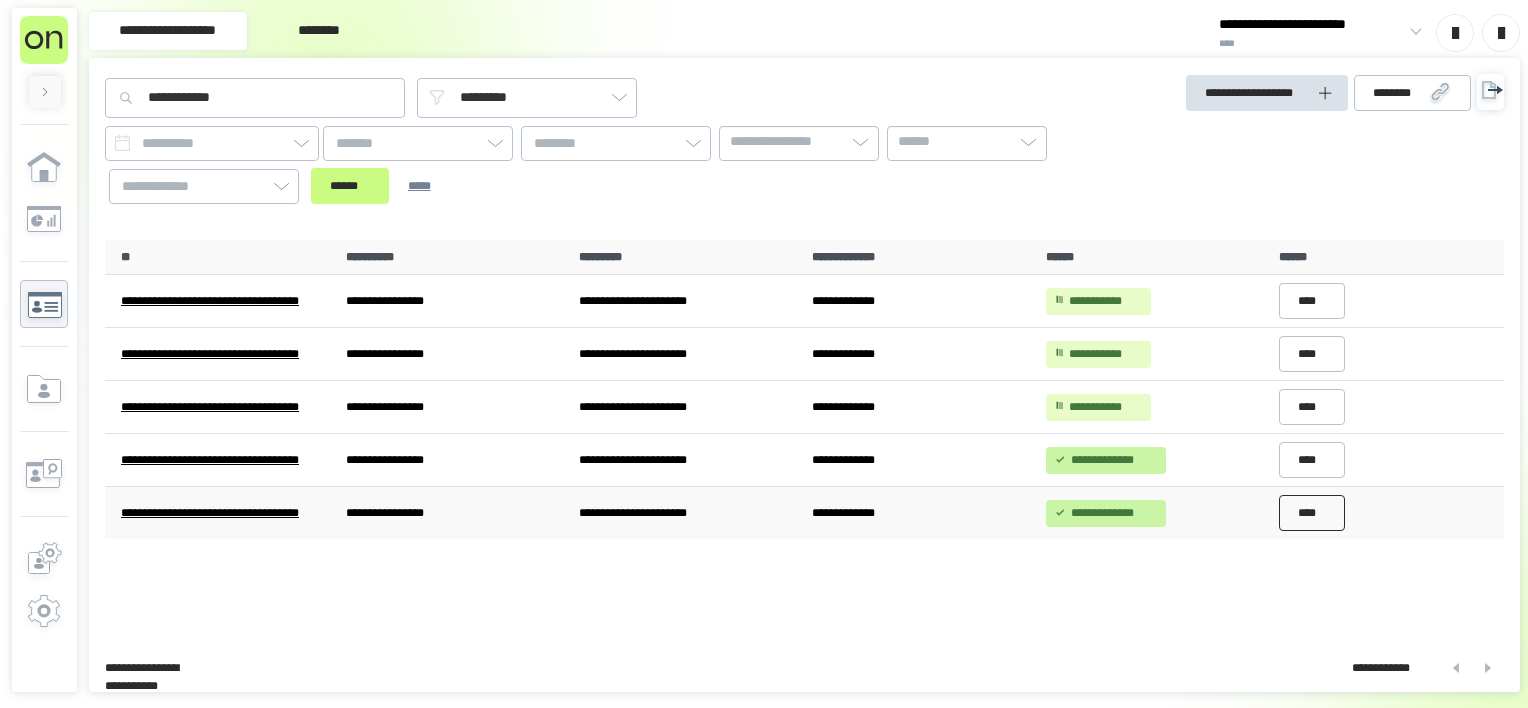 click on "****" at bounding box center [1312, 513] 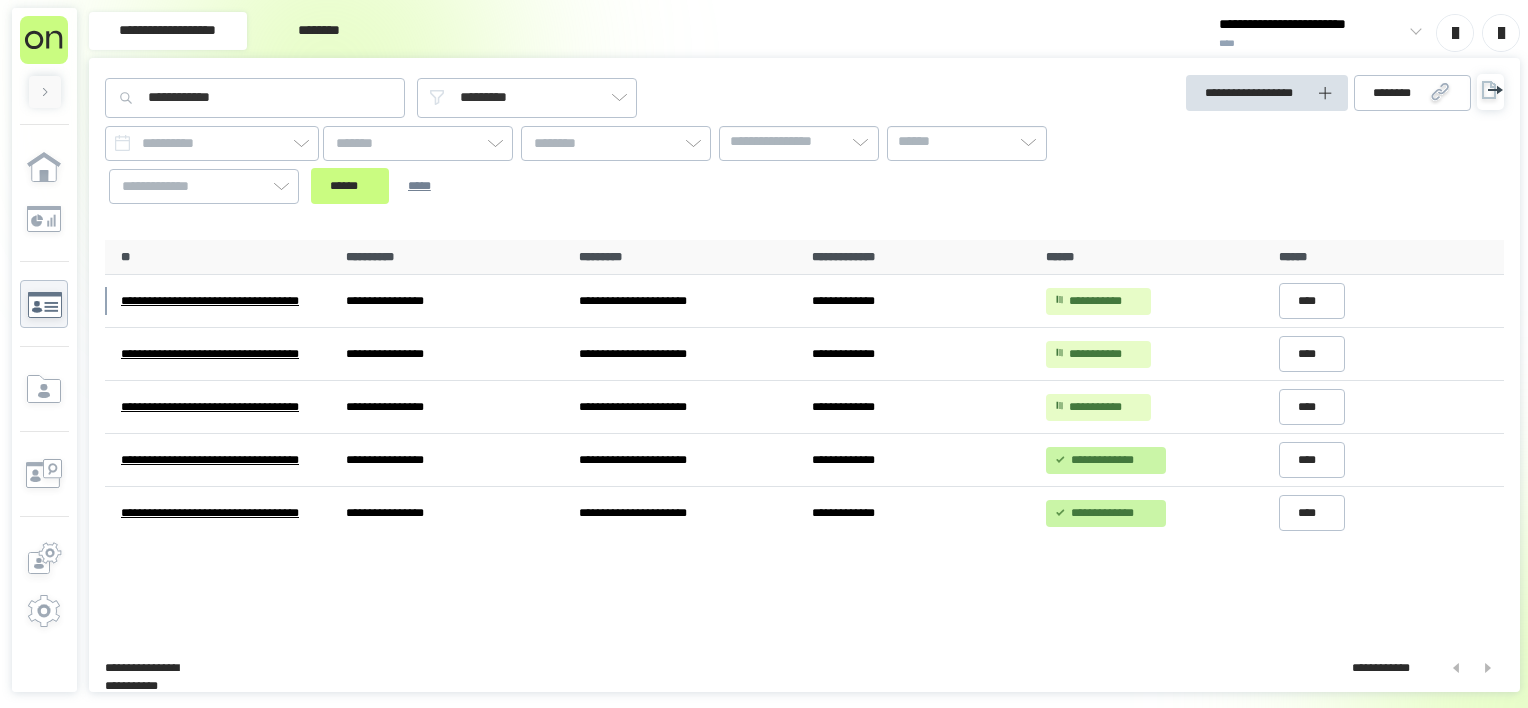 scroll, scrollTop: 0, scrollLeft: 0, axis: both 